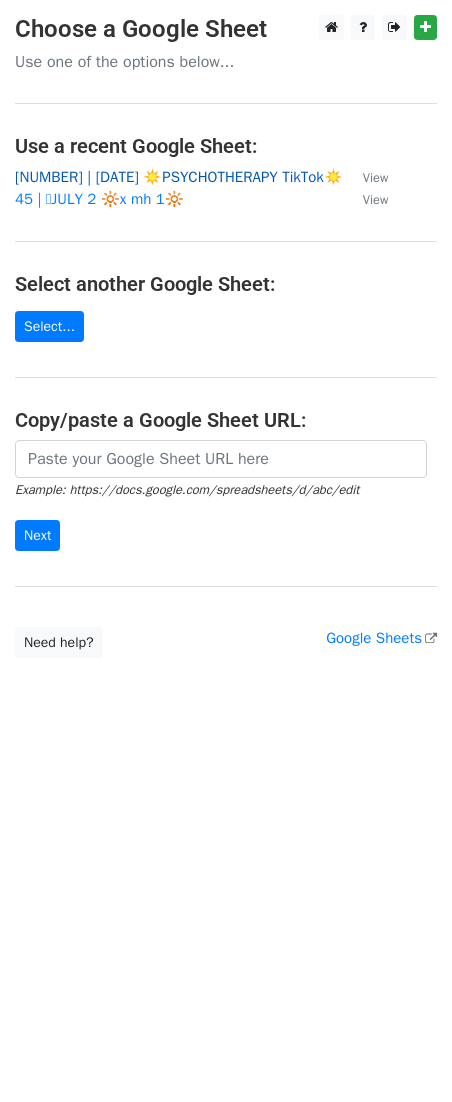 scroll, scrollTop: 0, scrollLeft: 0, axis: both 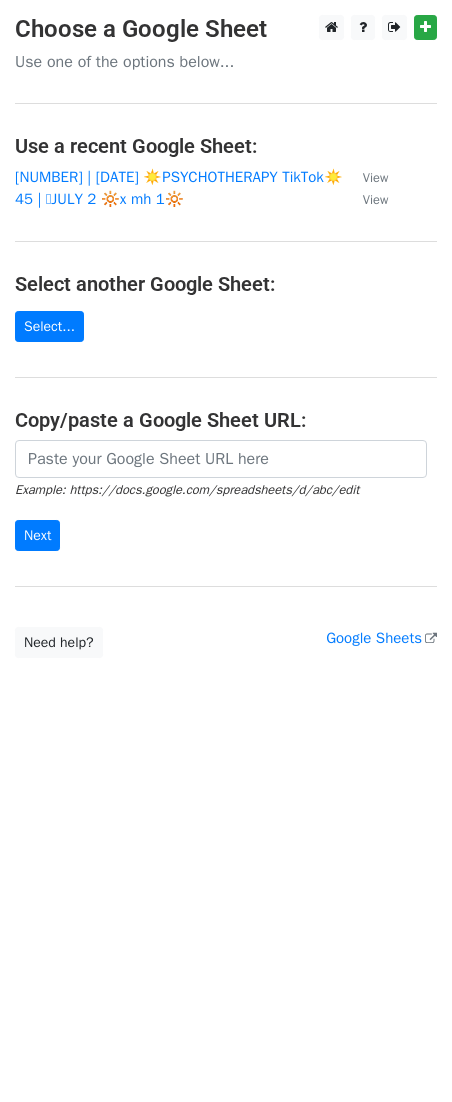click on "Choose a Google Sheet
Use one of the options below...
Use a recent Google Sheet:
[NUMBER] | [DATE] ☀️PSYCHOTHERAPY TikTok☀️
View
[NUMBER] | 🩷[MONTH] [NUMBER] 🔆x mh [NUMBER]🔆
View
Select another Google Sheet:
Select...
Copy/paste a Google Sheet URL:
Example:
https://docs.google.com/spreadsheets/d/abc/edit
Next
Google Sheets
Need help?
Help
×
Why do I need to copy/paste a Google Sheet URL?
Normally, MergeMail would show you a list of your Google Sheets to choose from, but because you didn't allow MergeMail access to your Google Drive, it cannot show you a list of your Google Sheets. You can read more about permissions in our  support pages .
If you'd like to see a list of your Google Sheets, you'll need to  sign out of MergeMail  and then sign back in and allow access to your Google Drive.
Are your recipients in a CSV or Excel file?
then try again." at bounding box center [226, 336] 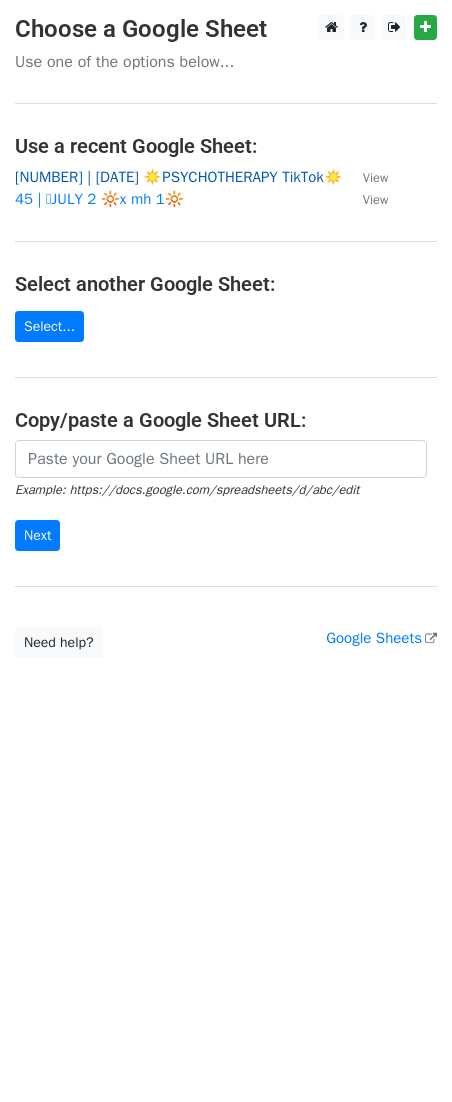 click on "[NUMBER] | [DATE] ☀️PSYCHOTHERAPY TikTok☀️" at bounding box center (179, 177) 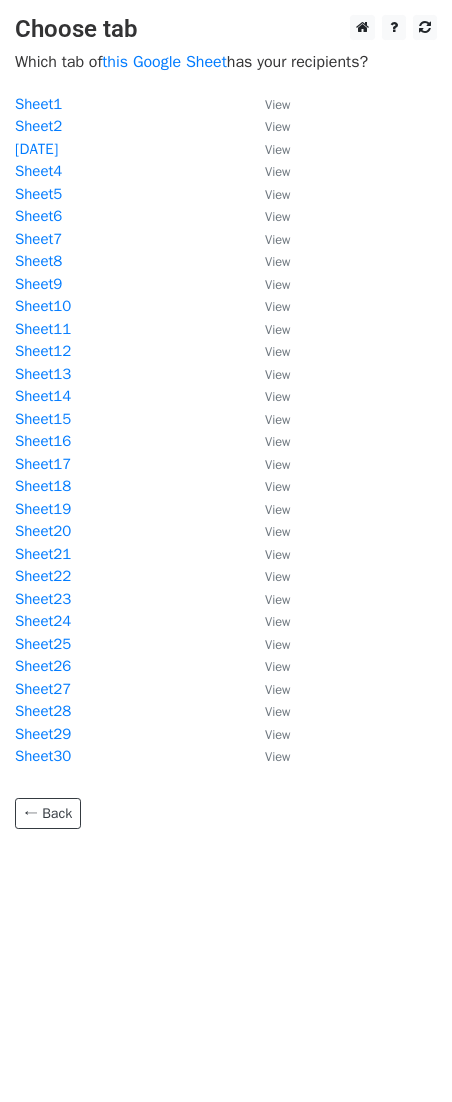 scroll, scrollTop: 0, scrollLeft: 0, axis: both 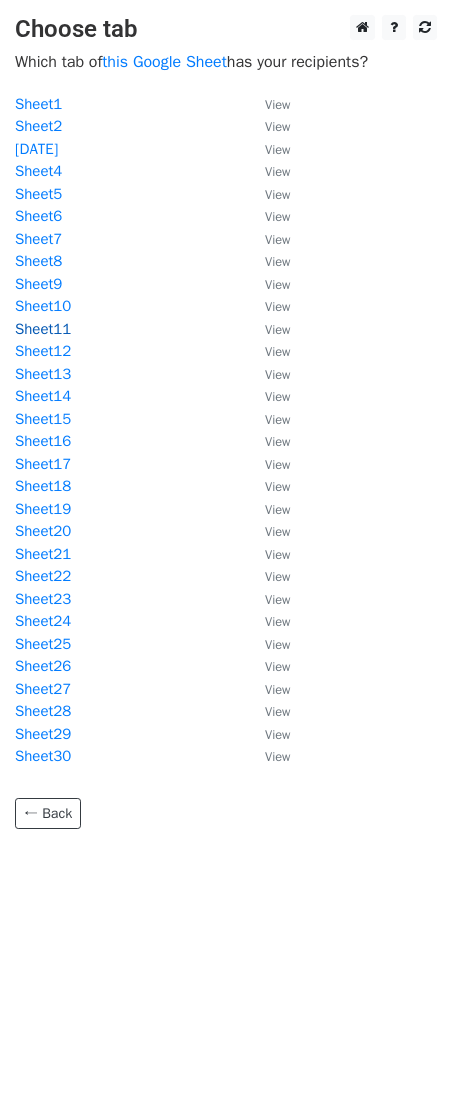 click on "Sheet11" at bounding box center [43, 329] 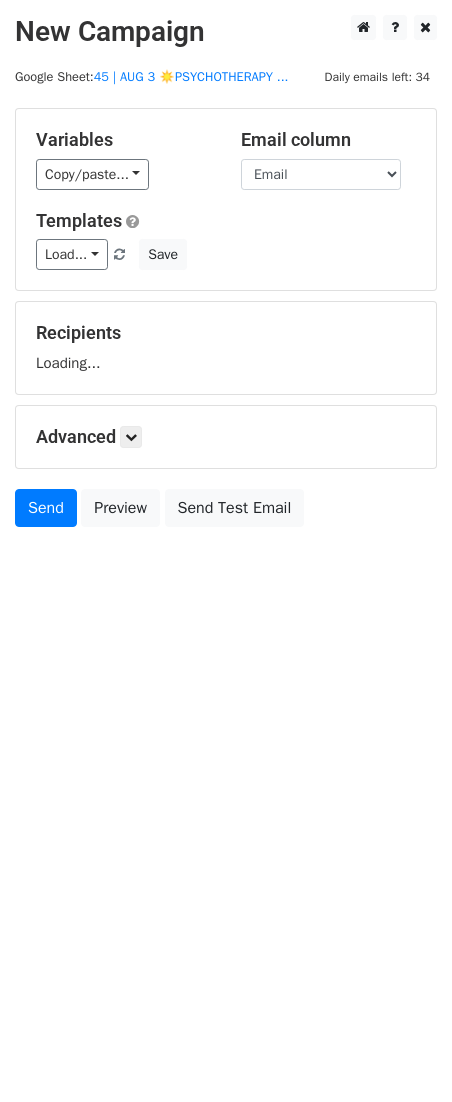 scroll, scrollTop: 0, scrollLeft: 0, axis: both 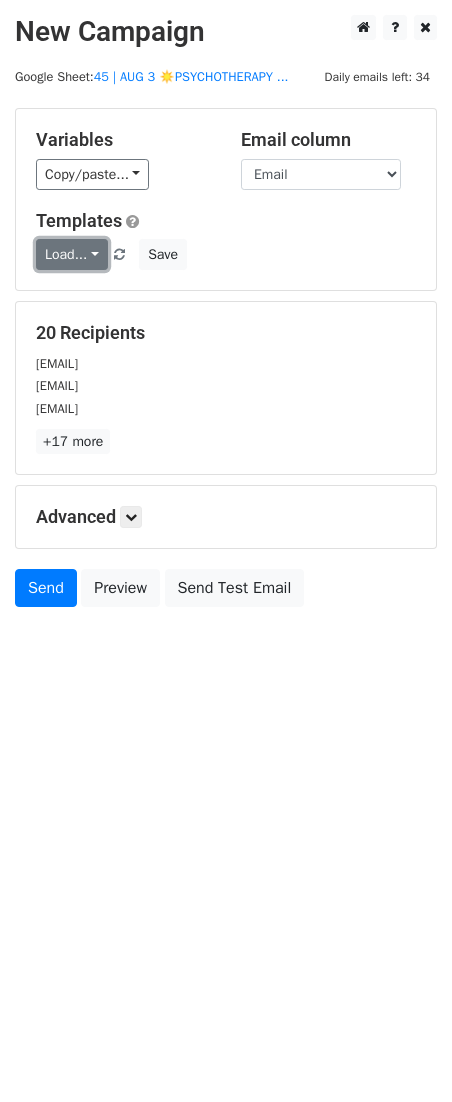 click on "Load..." at bounding box center (72, 254) 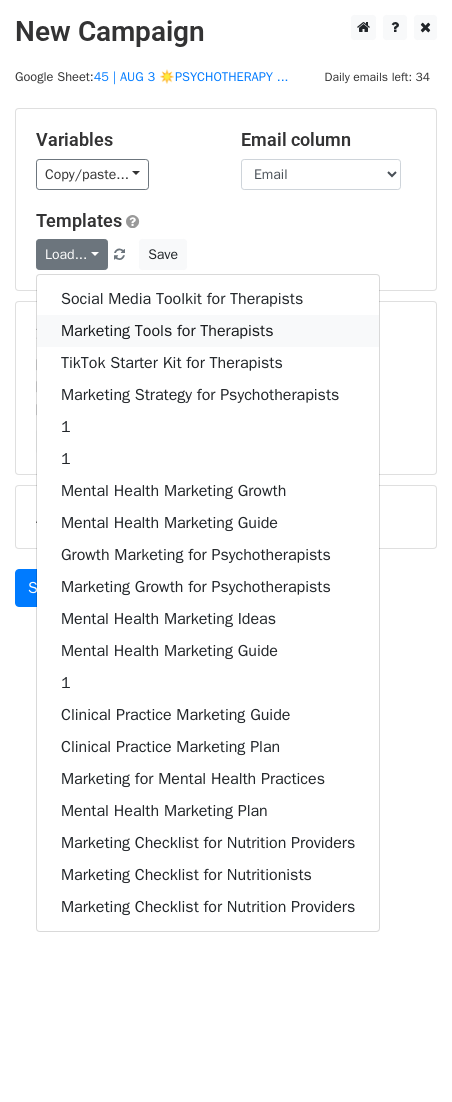 click on "Marketing Tools for Therapists" at bounding box center (208, 331) 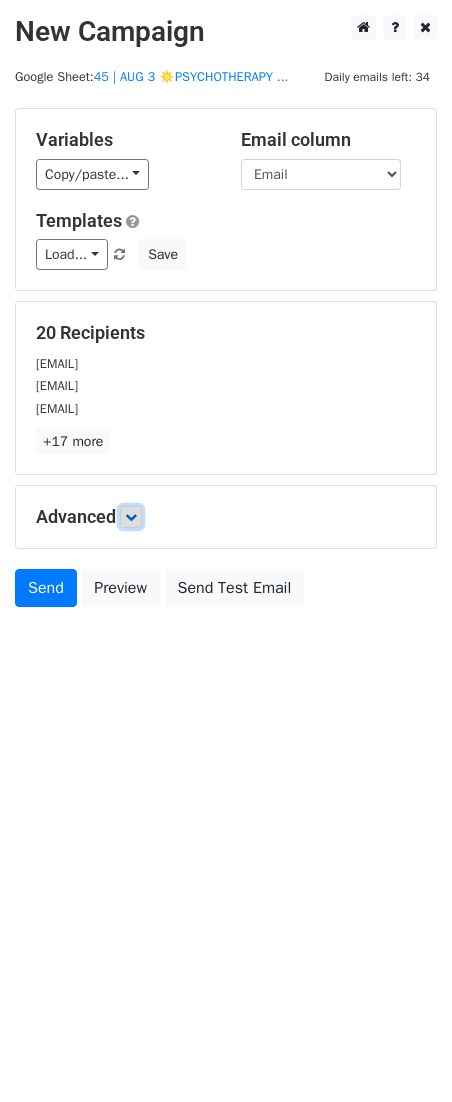 click at bounding box center [131, 517] 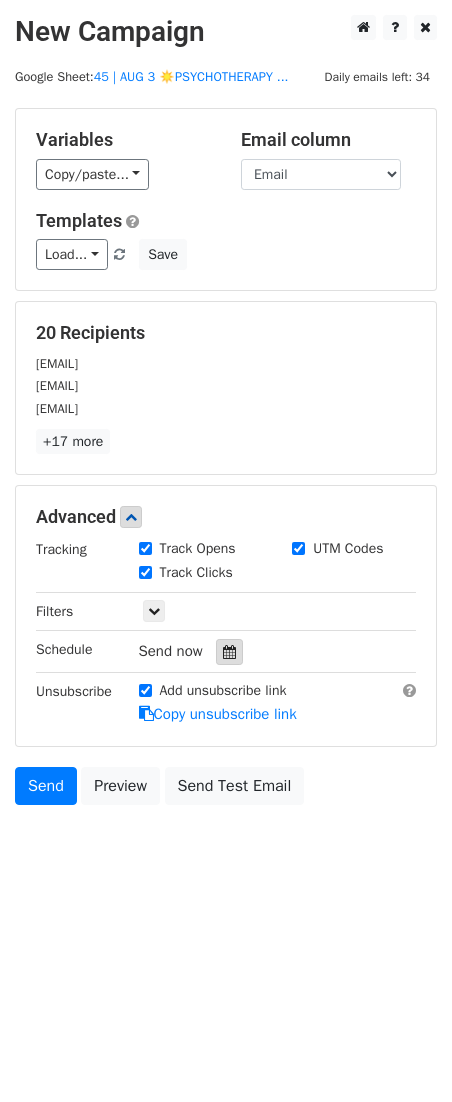 click at bounding box center (229, 652) 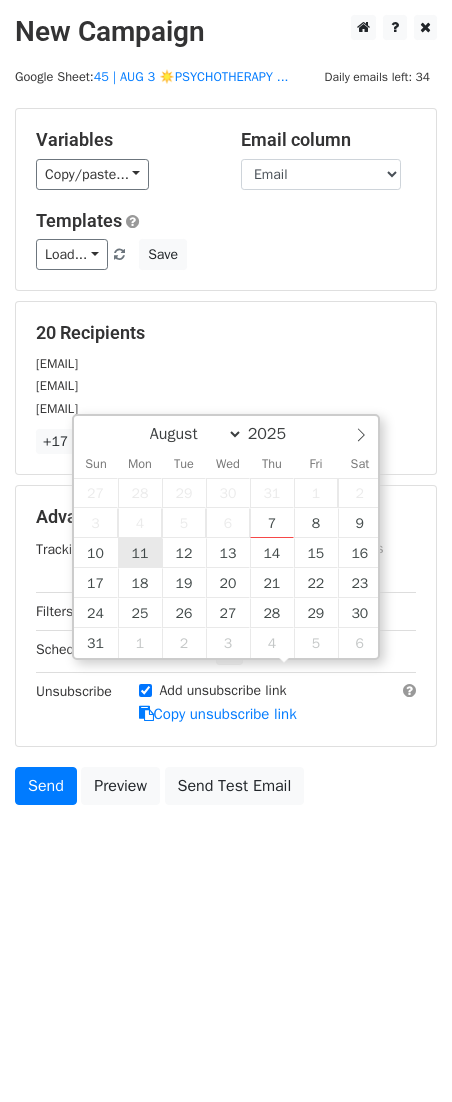 type on "2025-08-11 12:00" 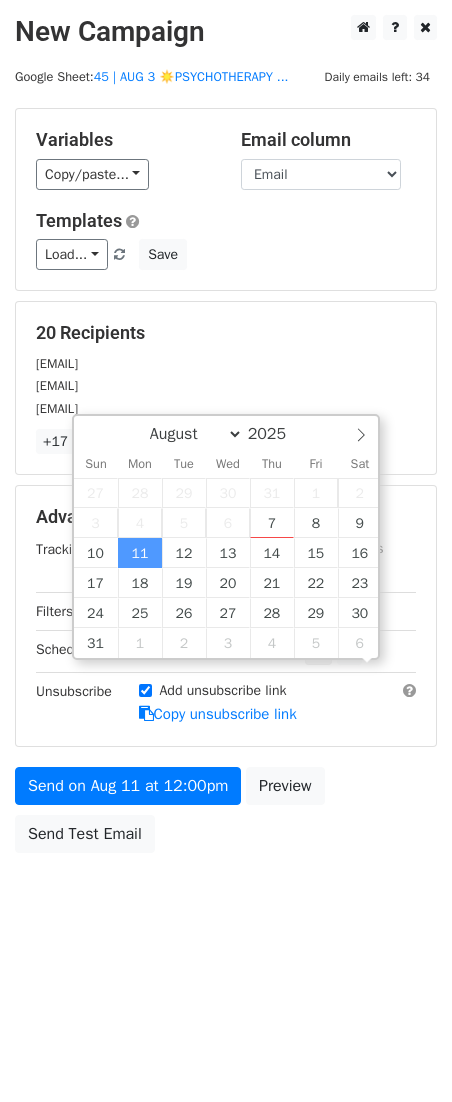 scroll, scrollTop: 1, scrollLeft: 0, axis: vertical 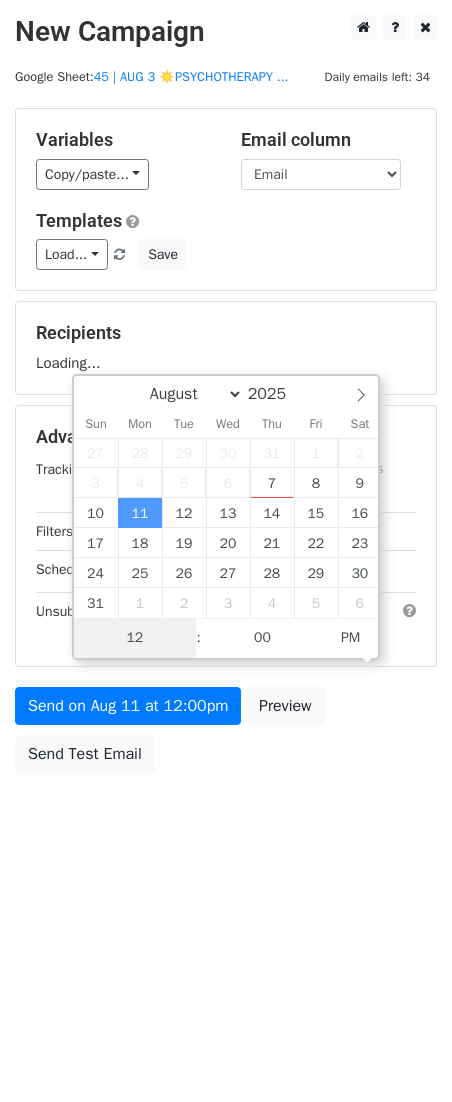 type on "1" 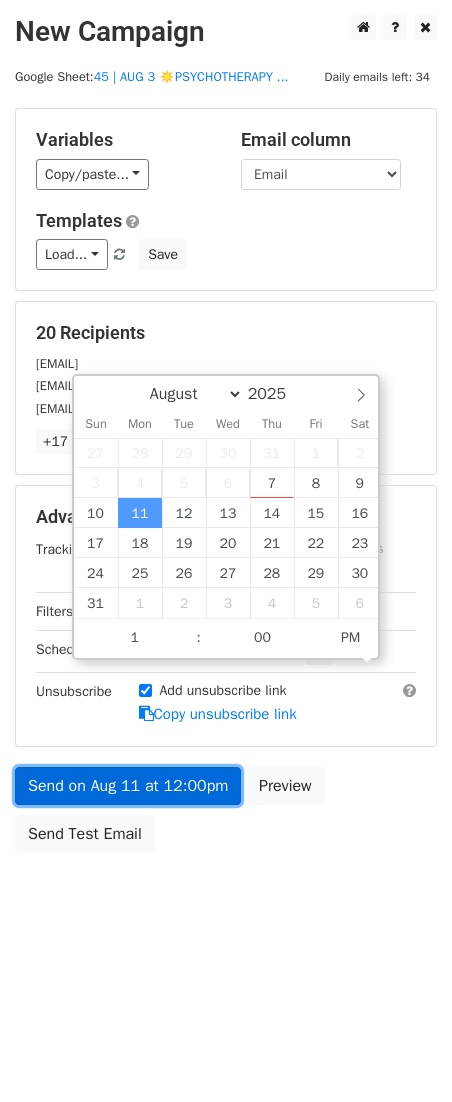 type on "2025-08-11 13:00" 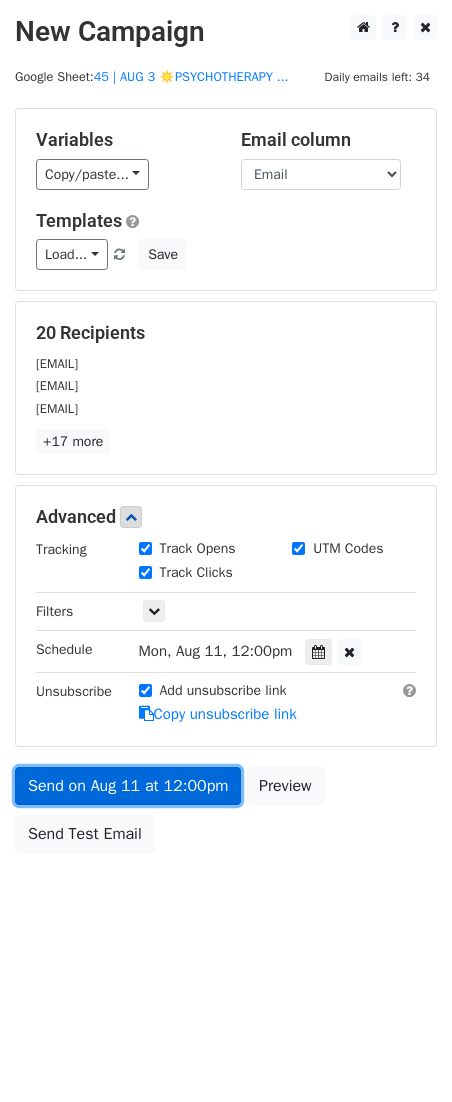 click on "Send on Aug 11 at 12:00pm" at bounding box center [128, 786] 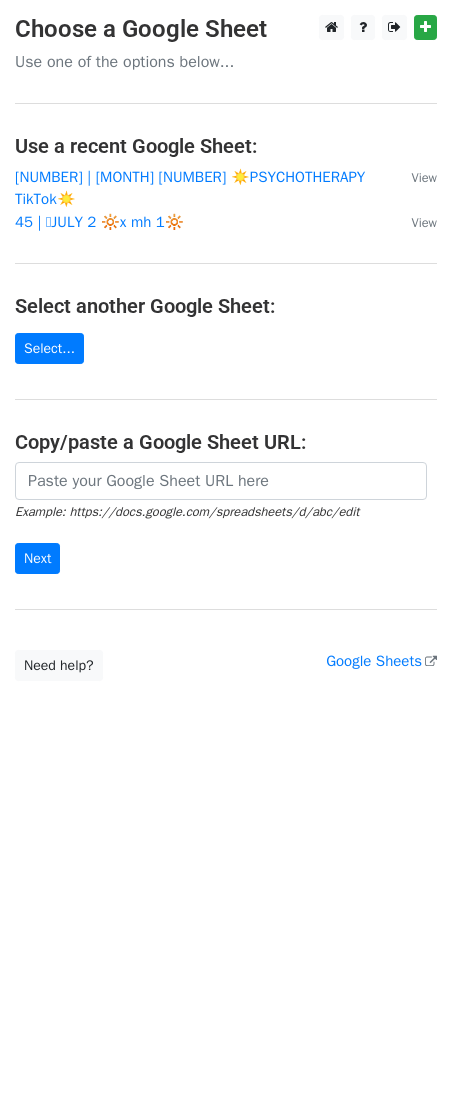 scroll, scrollTop: 0, scrollLeft: 0, axis: both 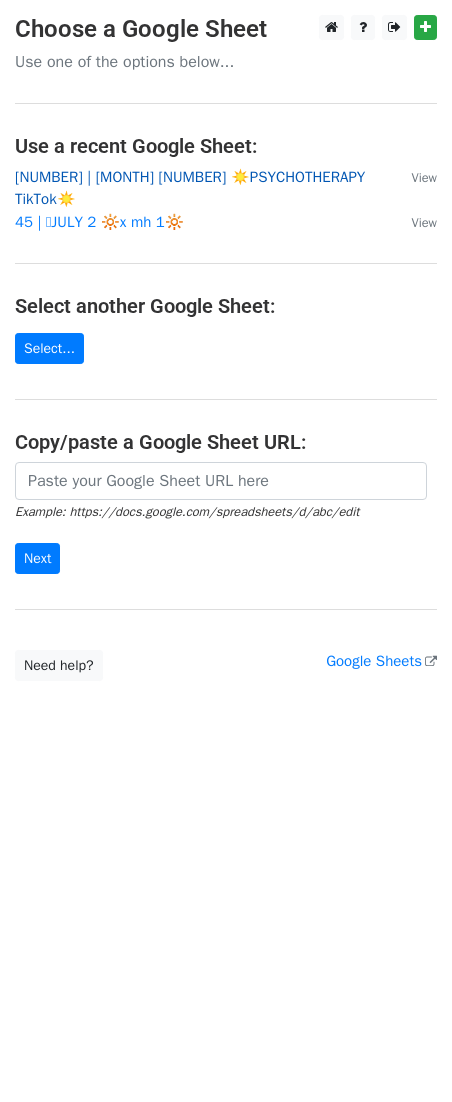 click on "45 | AUG 3 ☀️PSYCHOTHERAPY TikTok☀️" at bounding box center [190, 188] 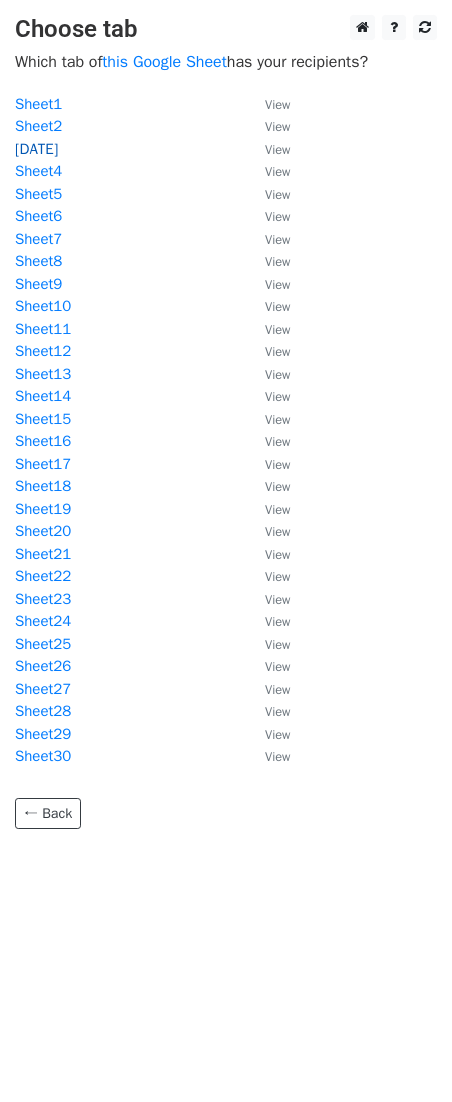 scroll, scrollTop: 0, scrollLeft: 0, axis: both 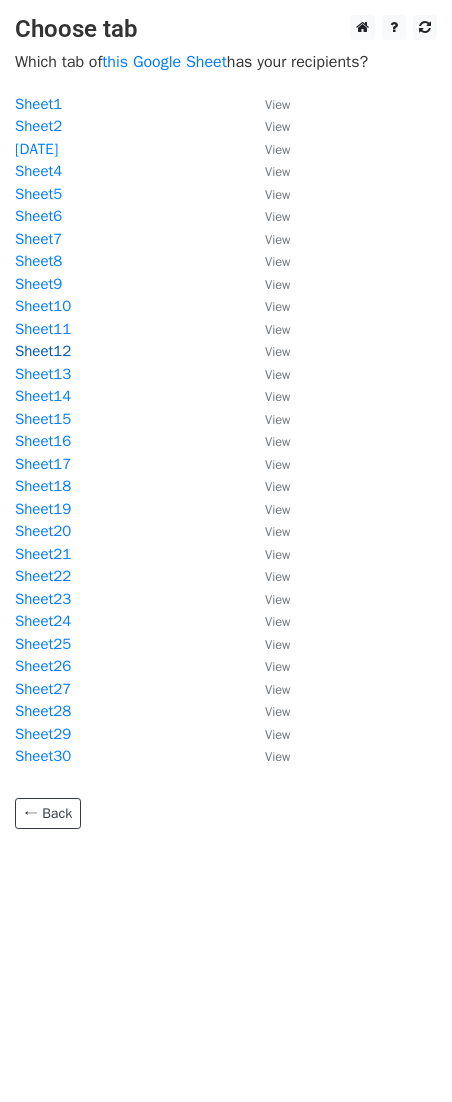 click on "Sheet12" at bounding box center [43, 351] 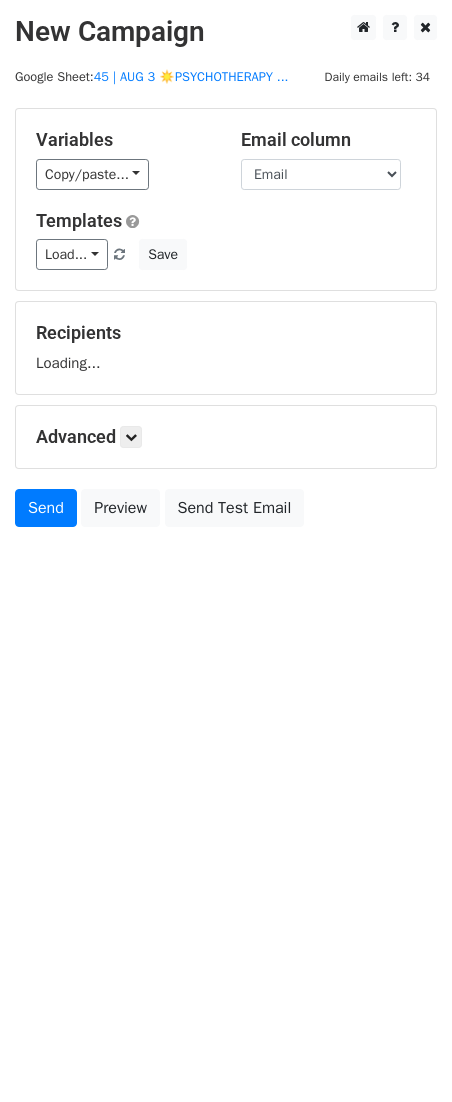 scroll, scrollTop: 0, scrollLeft: 0, axis: both 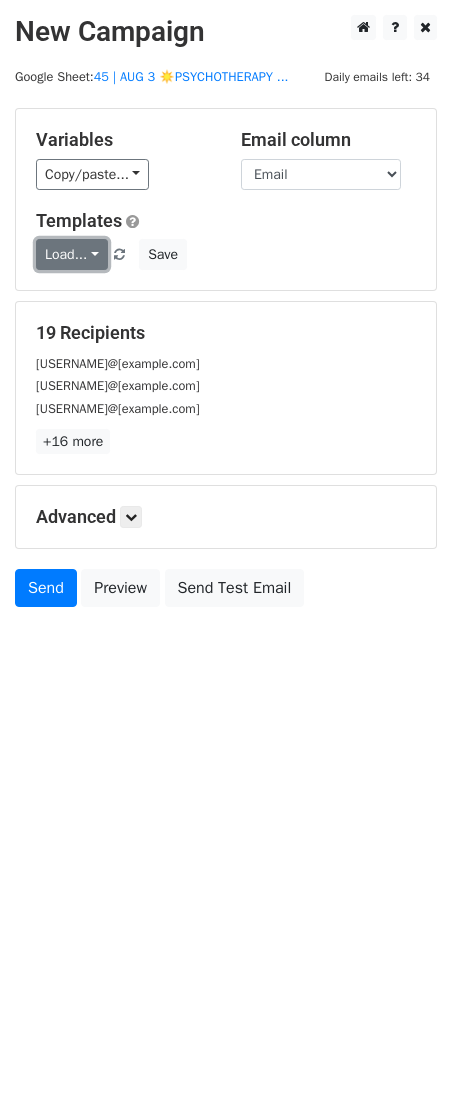 click on "Load..." at bounding box center [72, 254] 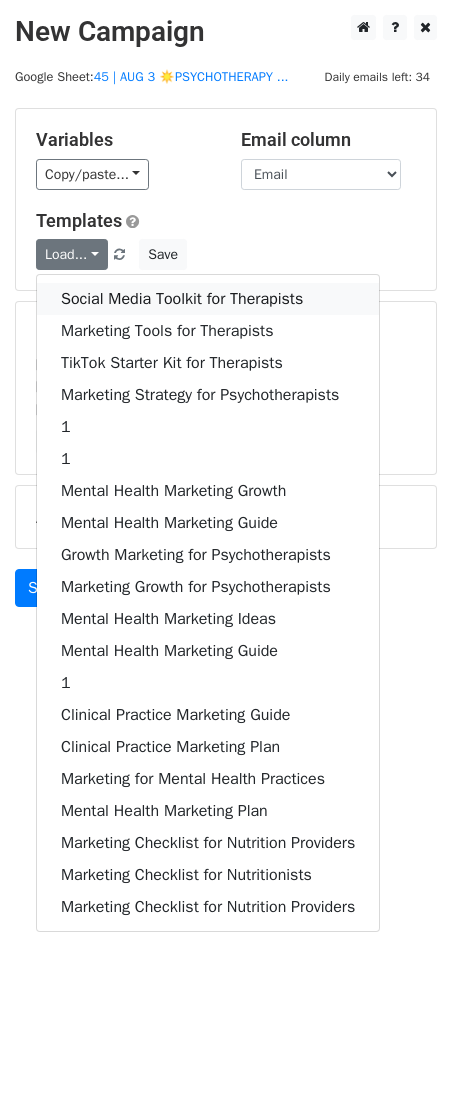 click on "Social Media Toolkit for Therapists" at bounding box center [208, 299] 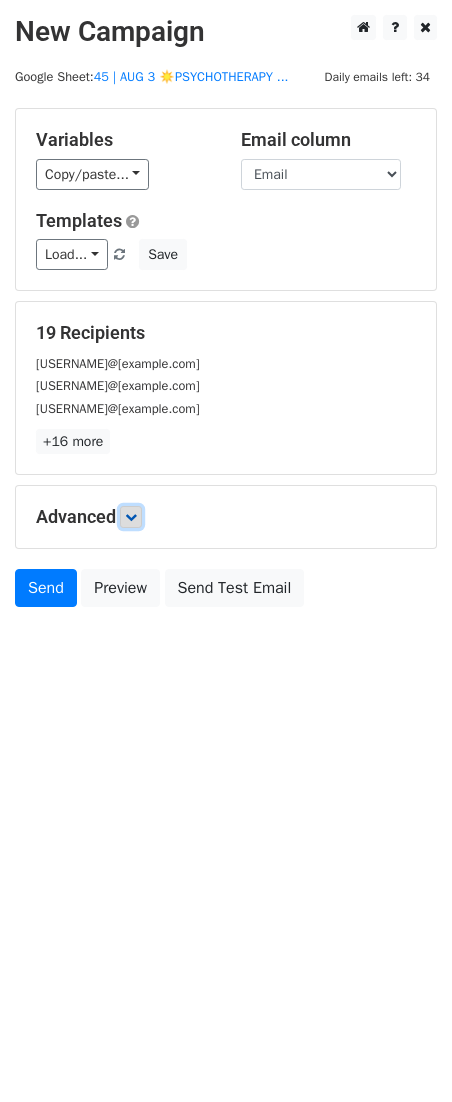 click at bounding box center (131, 517) 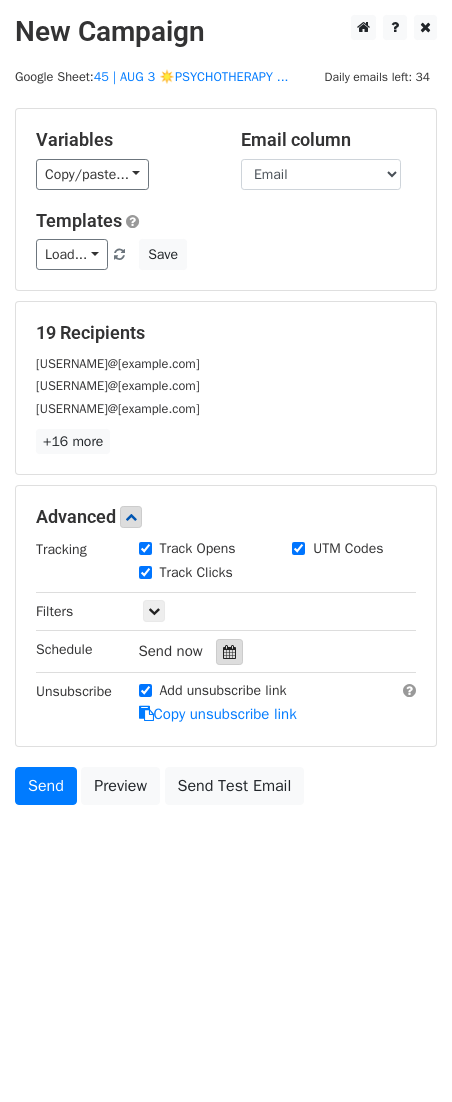click at bounding box center [229, 652] 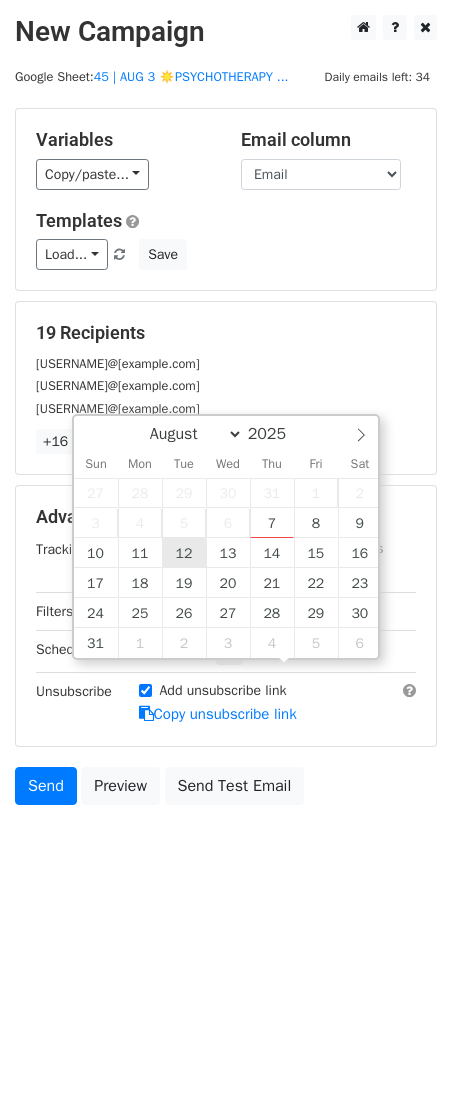 type on "2025-08-12 12:00" 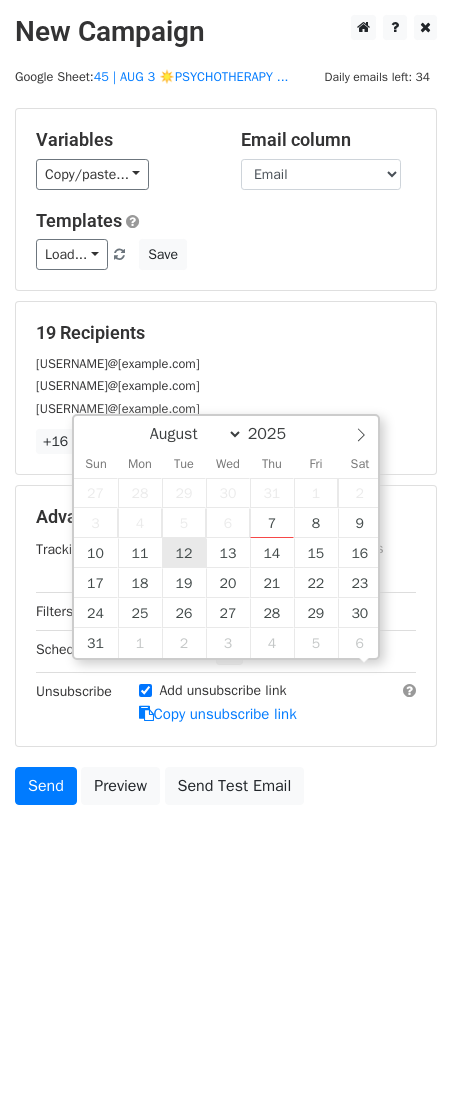 scroll, scrollTop: 1, scrollLeft: 0, axis: vertical 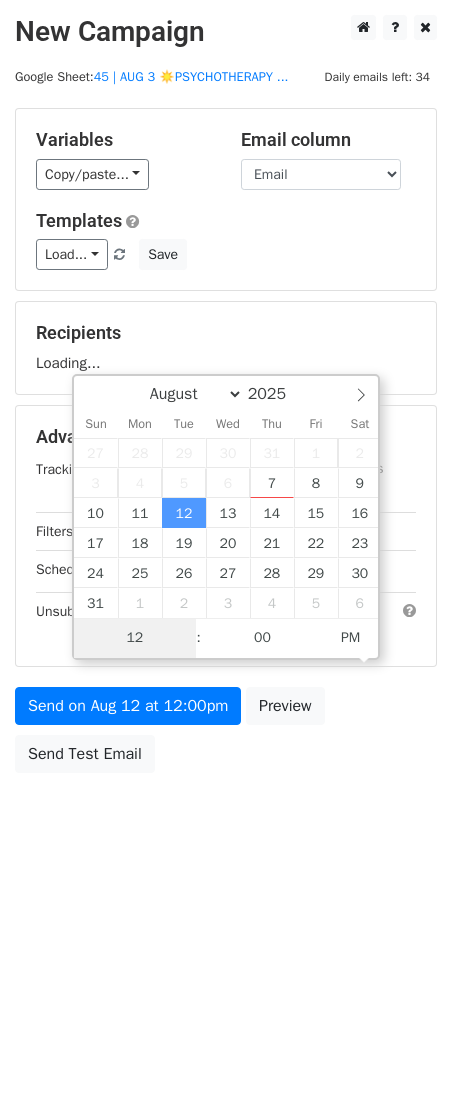 type on "2" 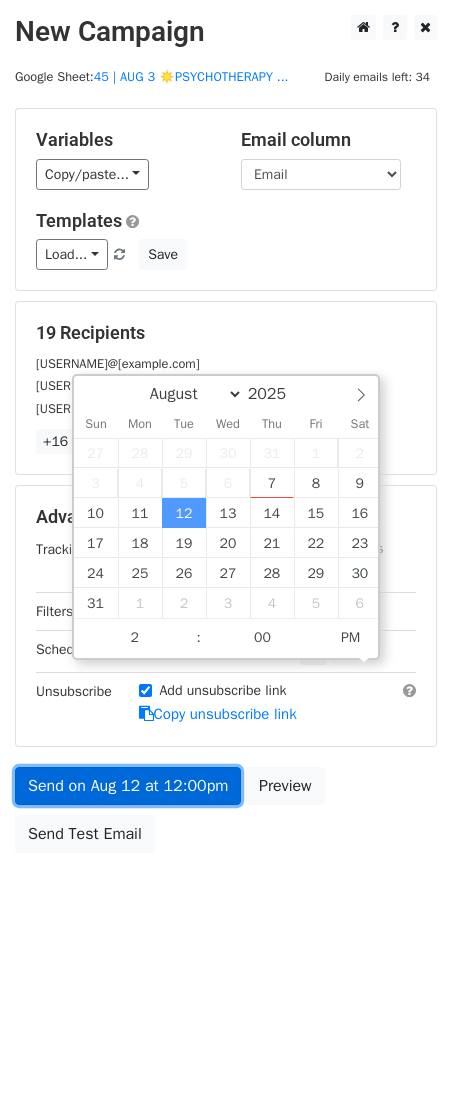 type on "2025-08-12 14:00" 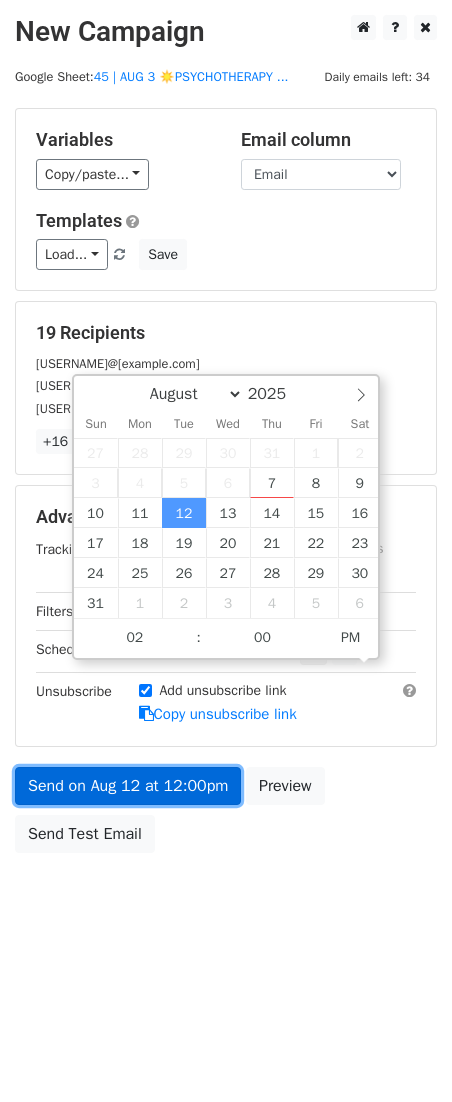 click on "Send on Aug 12 at 12:00pm" at bounding box center (128, 786) 